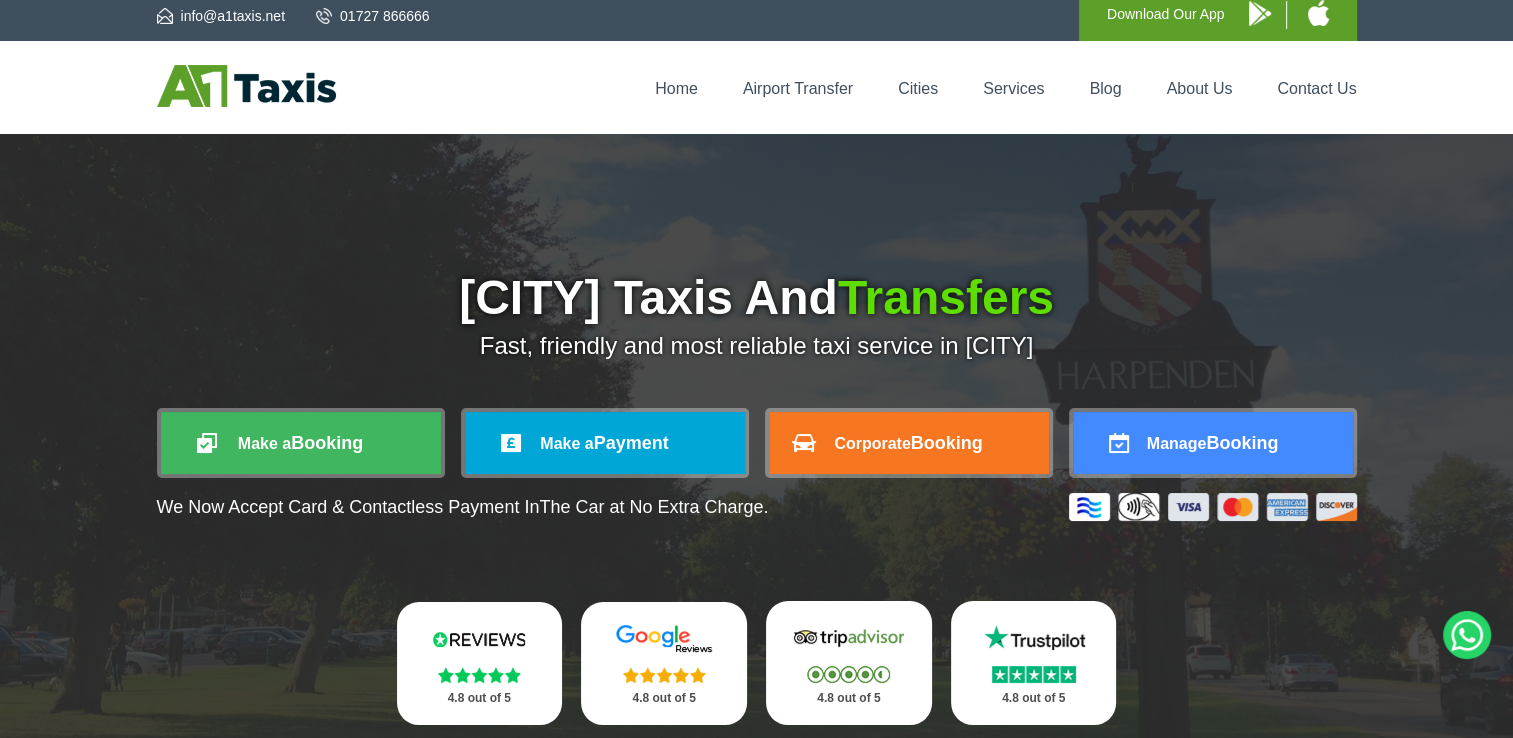 scroll, scrollTop: 0, scrollLeft: 0, axis: both 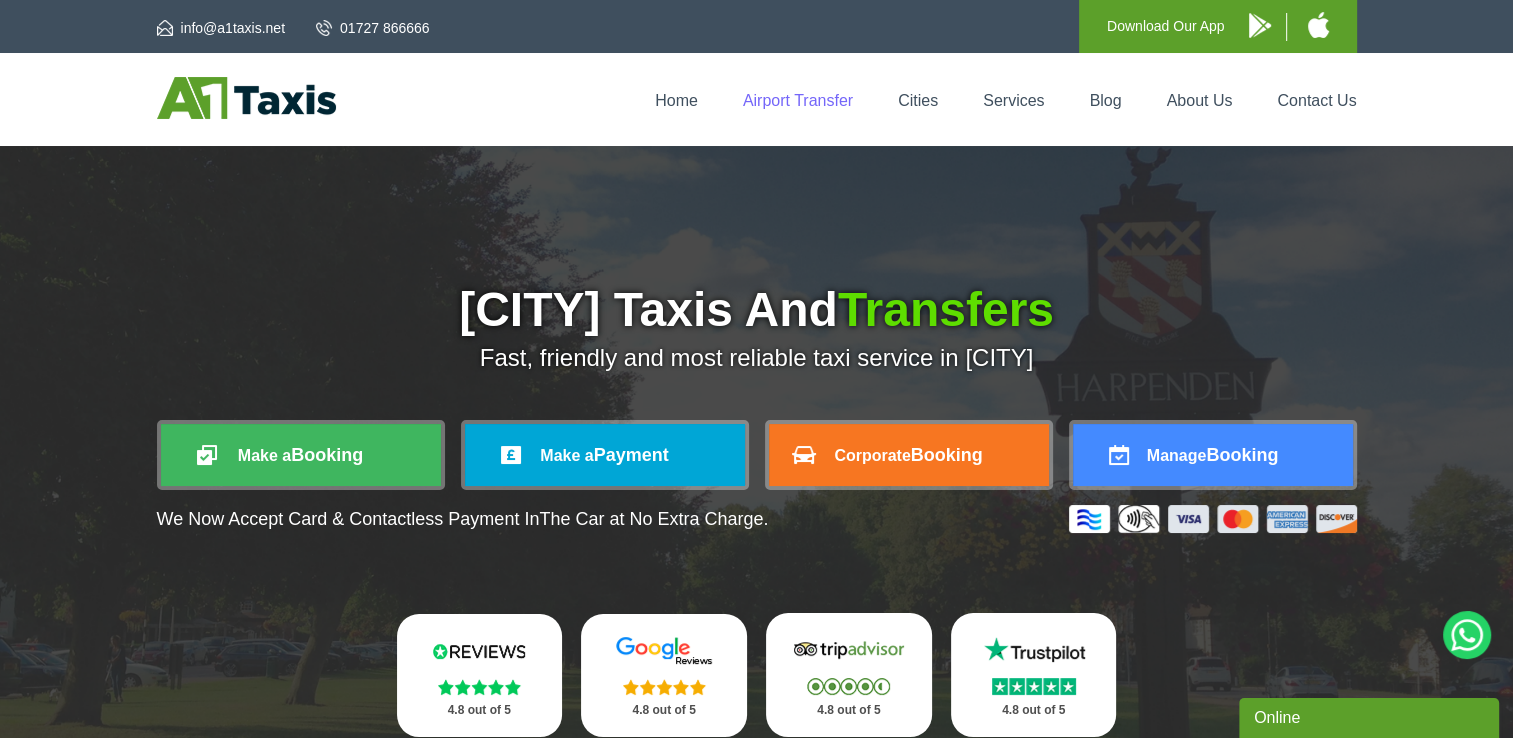 click on "Airport Transfer" at bounding box center (798, 100) 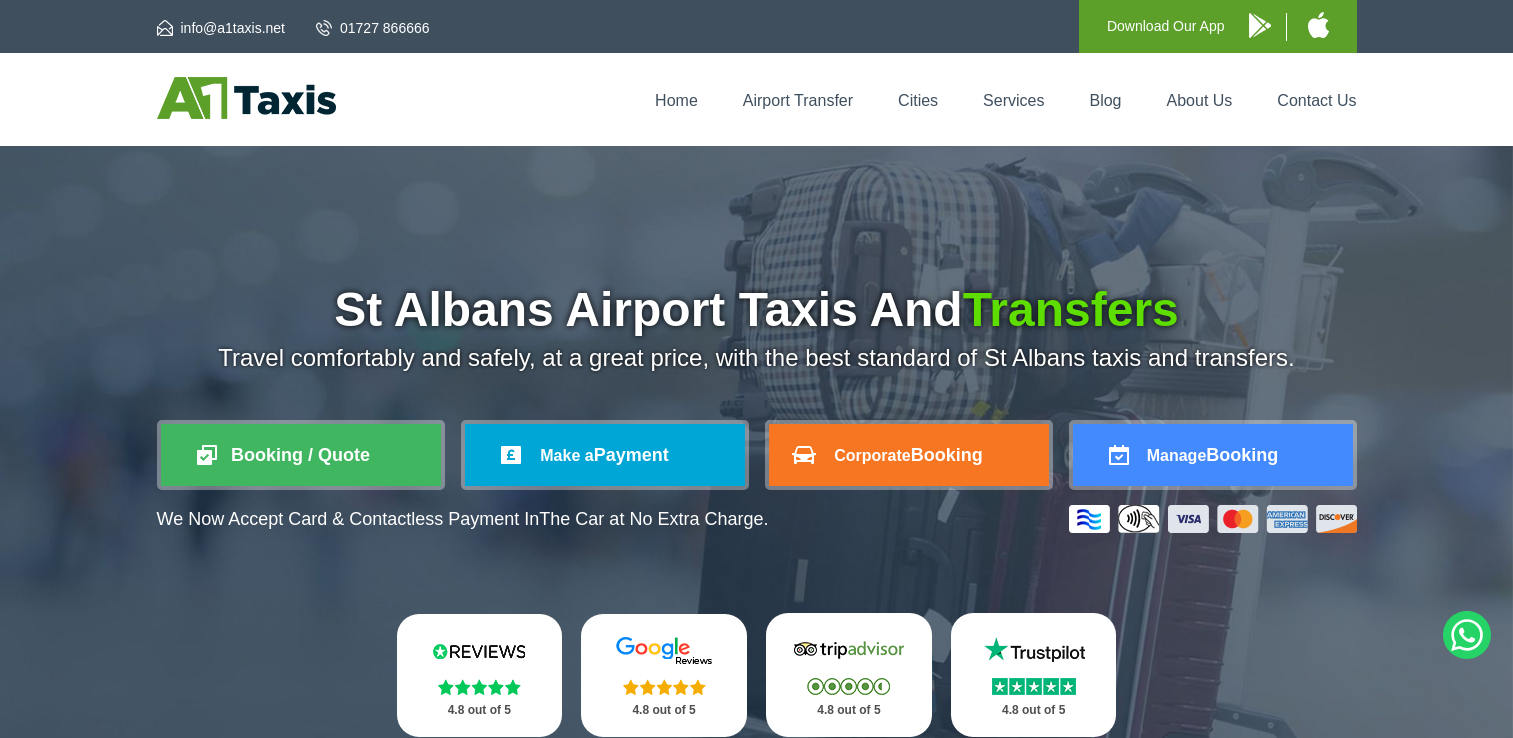 scroll, scrollTop: 0, scrollLeft: 0, axis: both 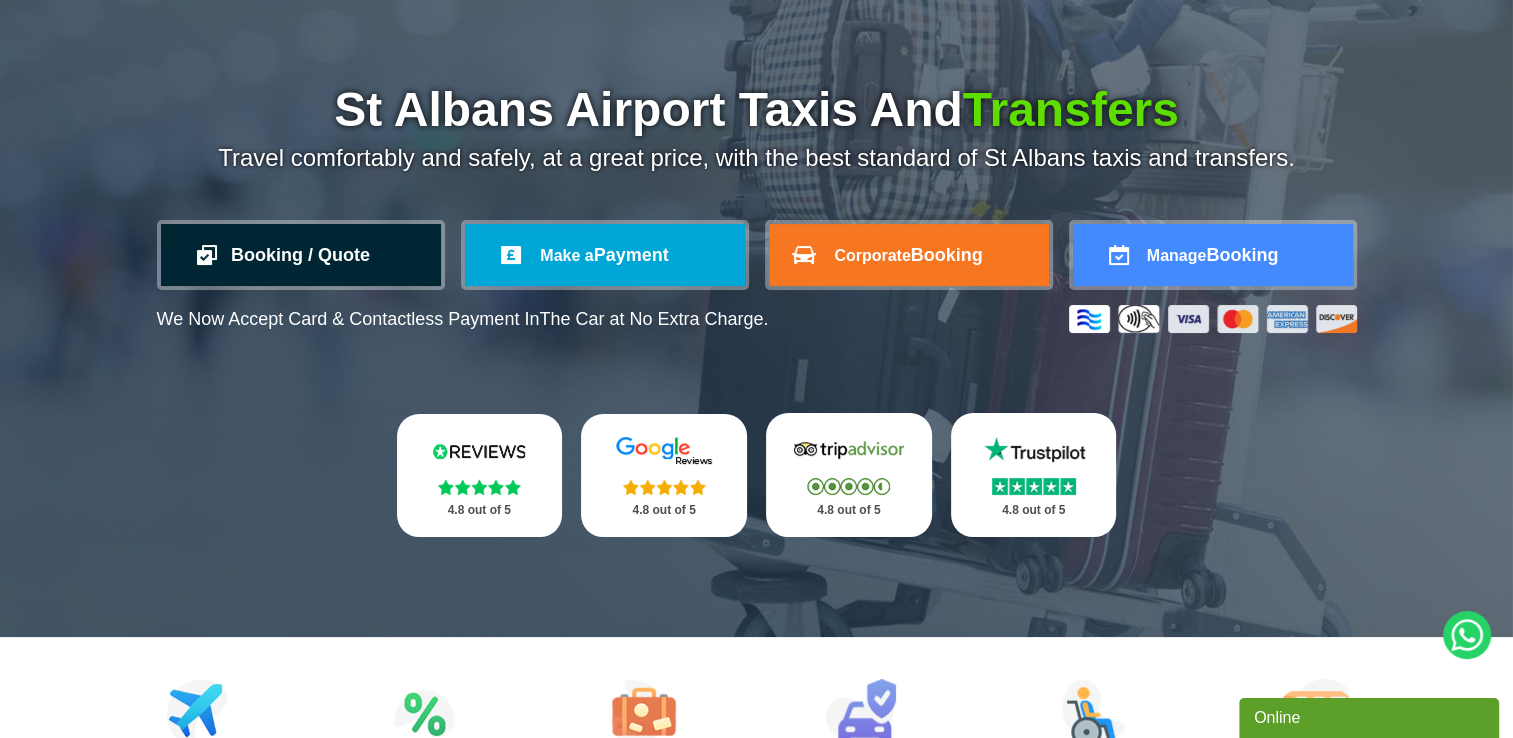 click on "Booking / Quote" at bounding box center (301, 255) 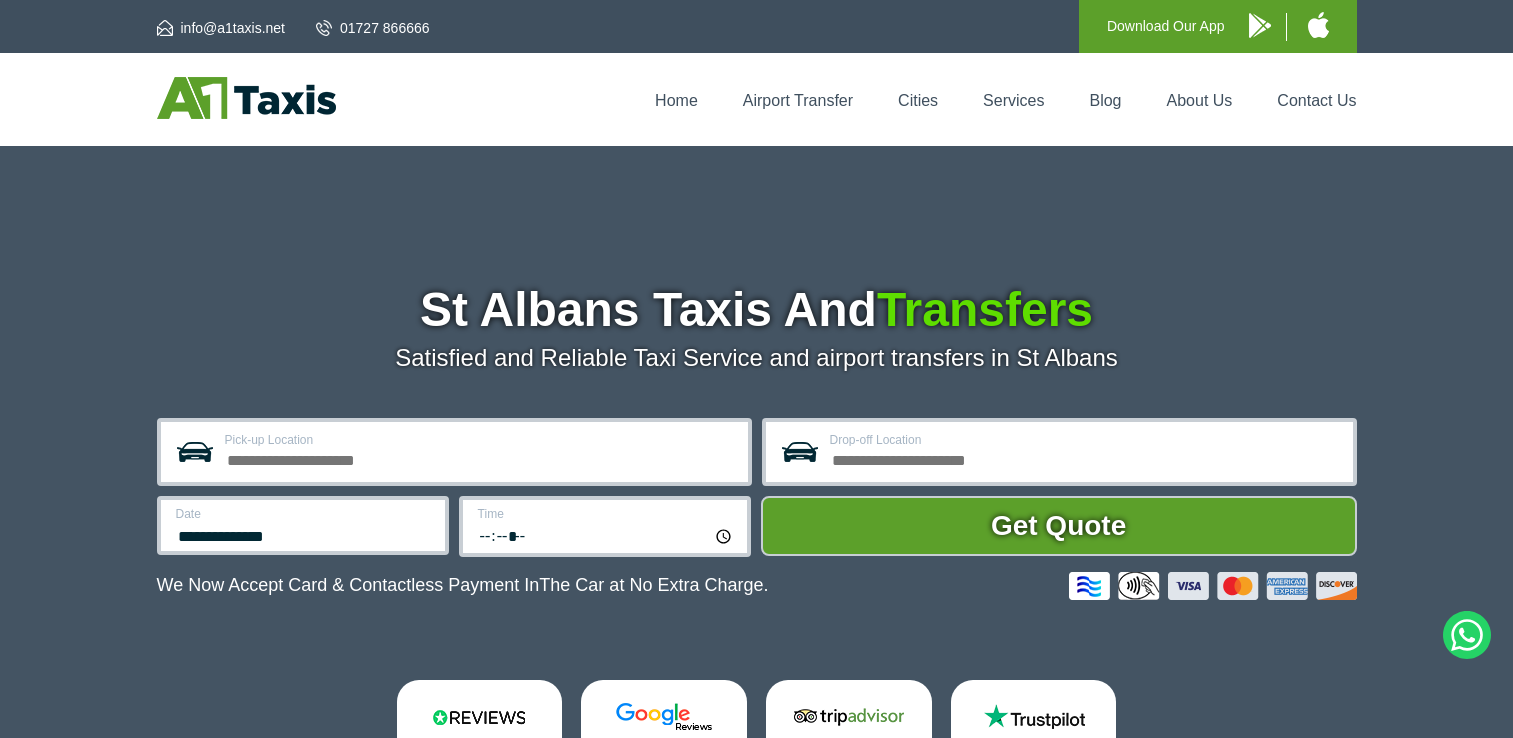 scroll, scrollTop: 0, scrollLeft: 0, axis: both 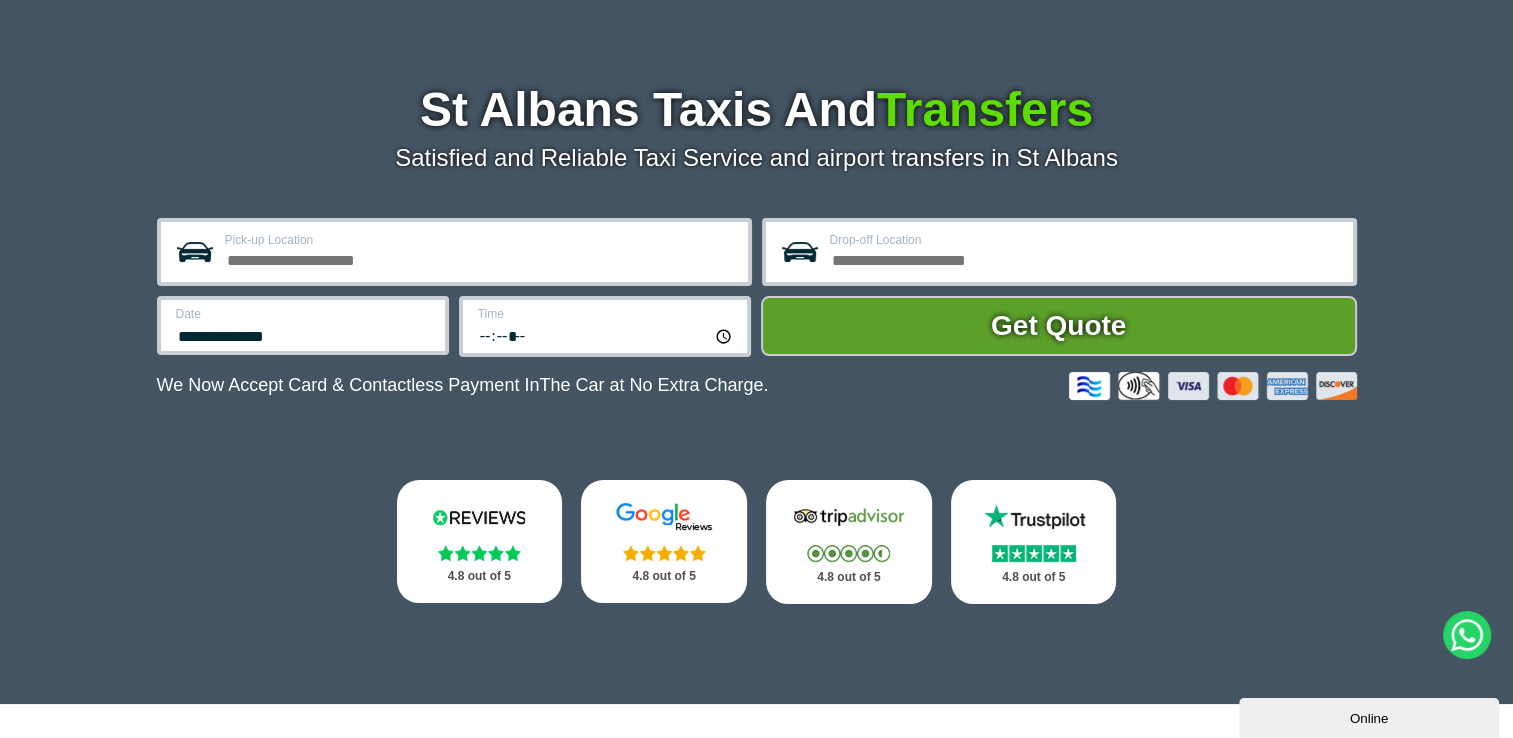 click on "Pick-up Location" at bounding box center [480, 258] 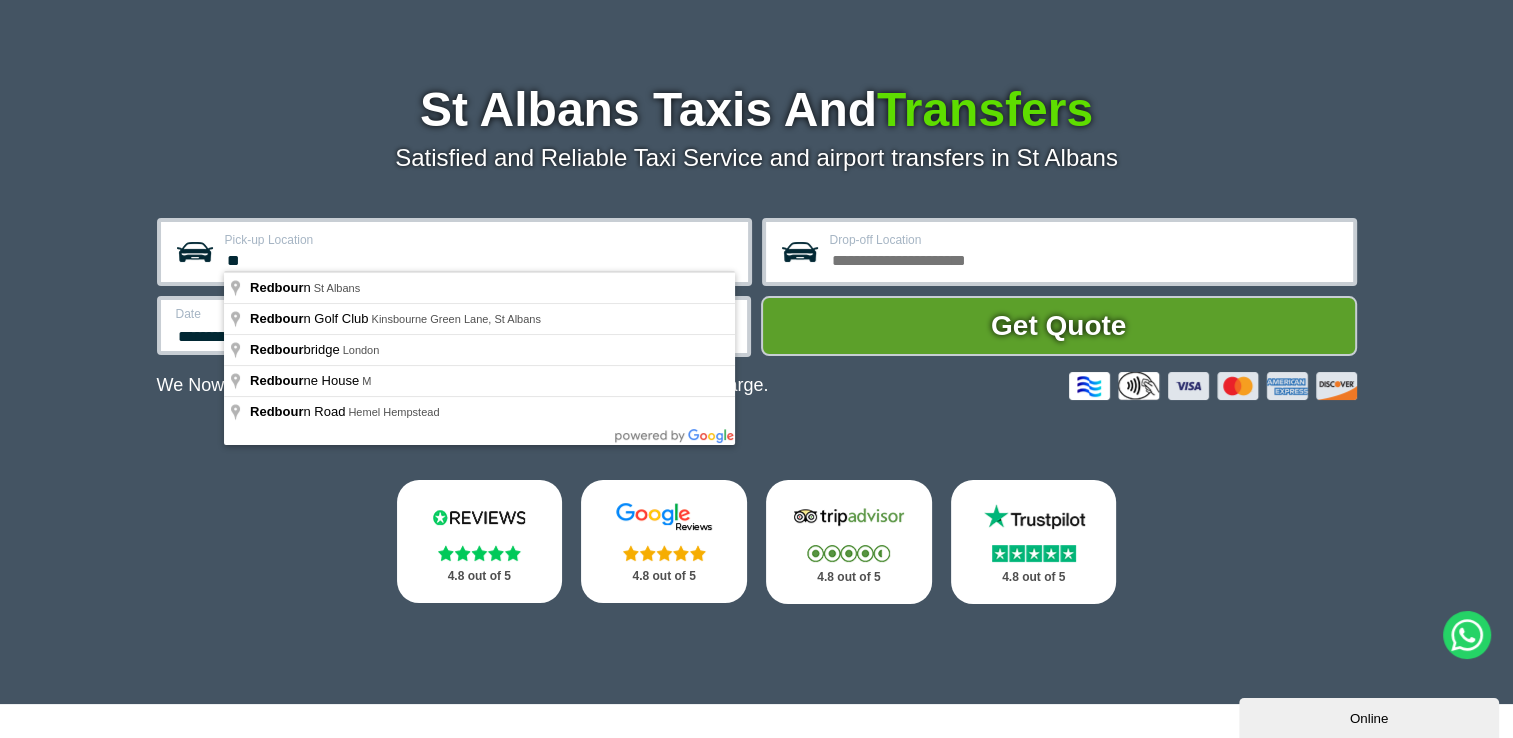 type on "*" 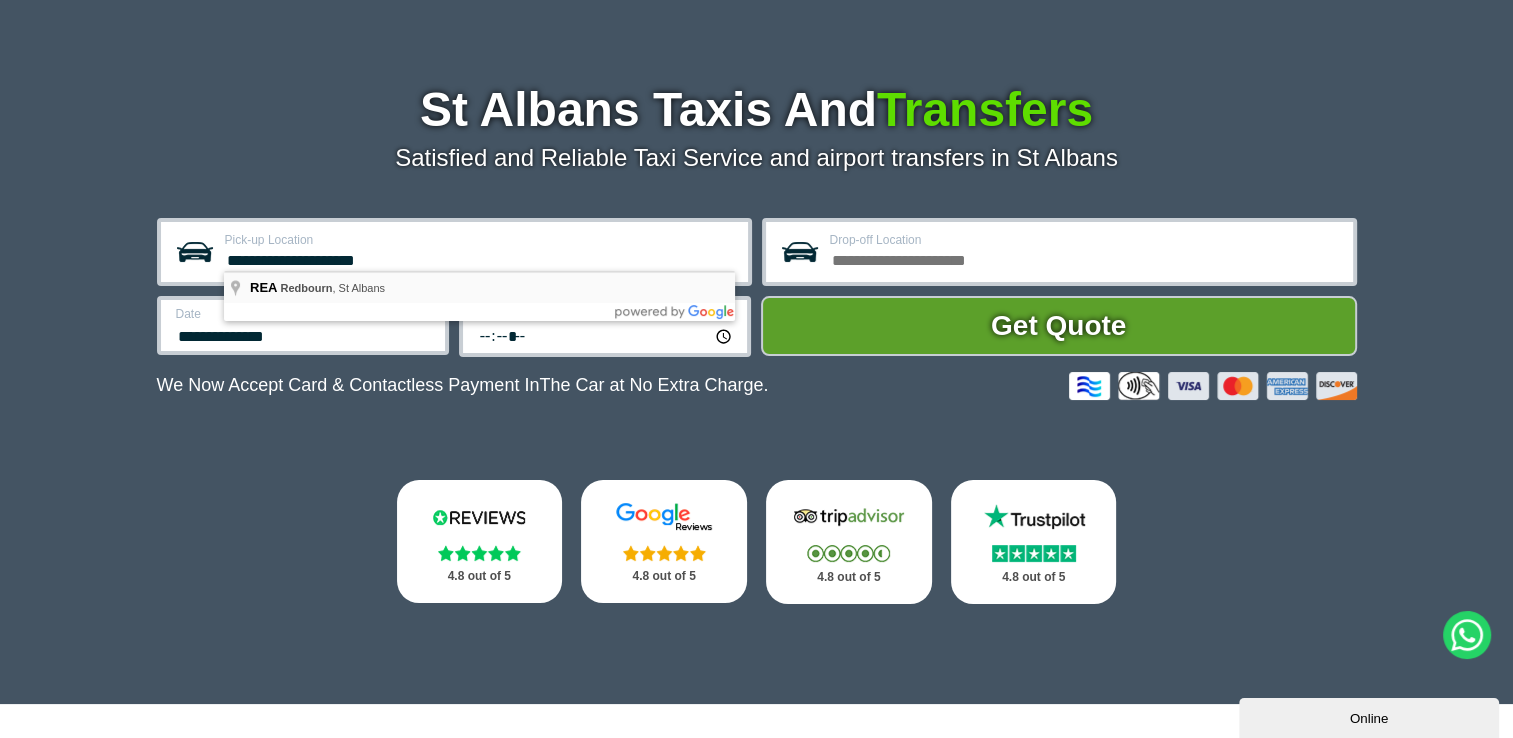 type on "**********" 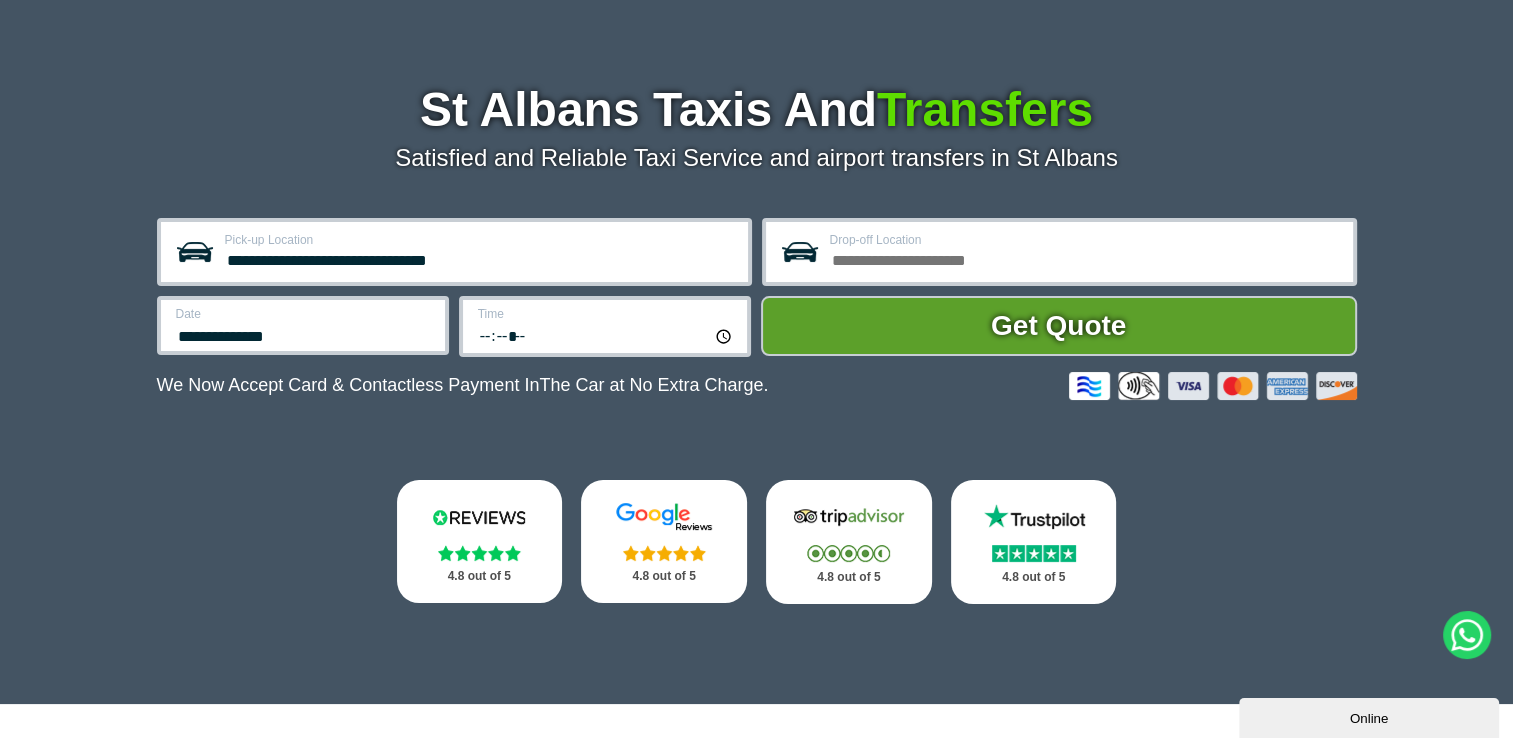 click on "Drop-off Location" at bounding box center (1085, 258) 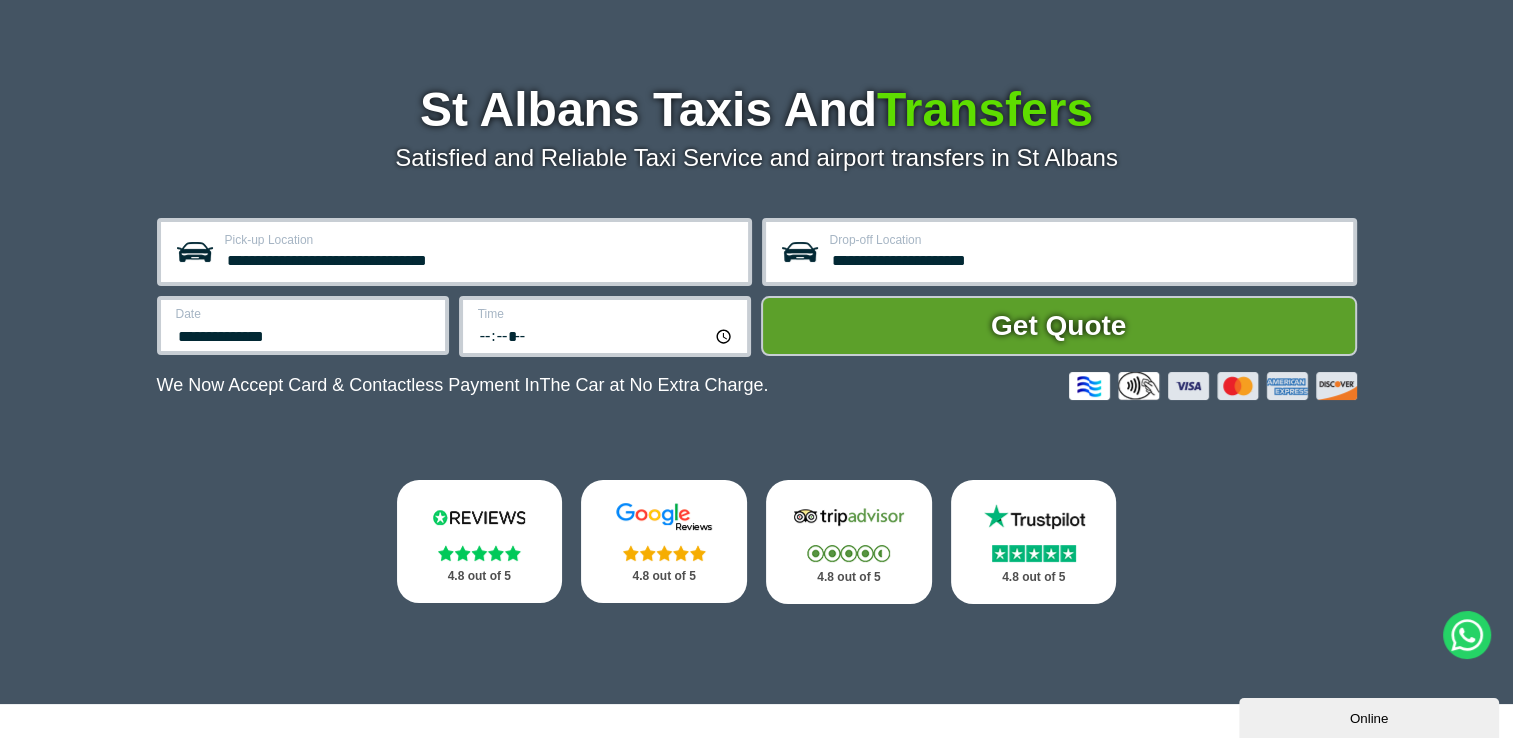 click on "**********" at bounding box center [1085, 258] 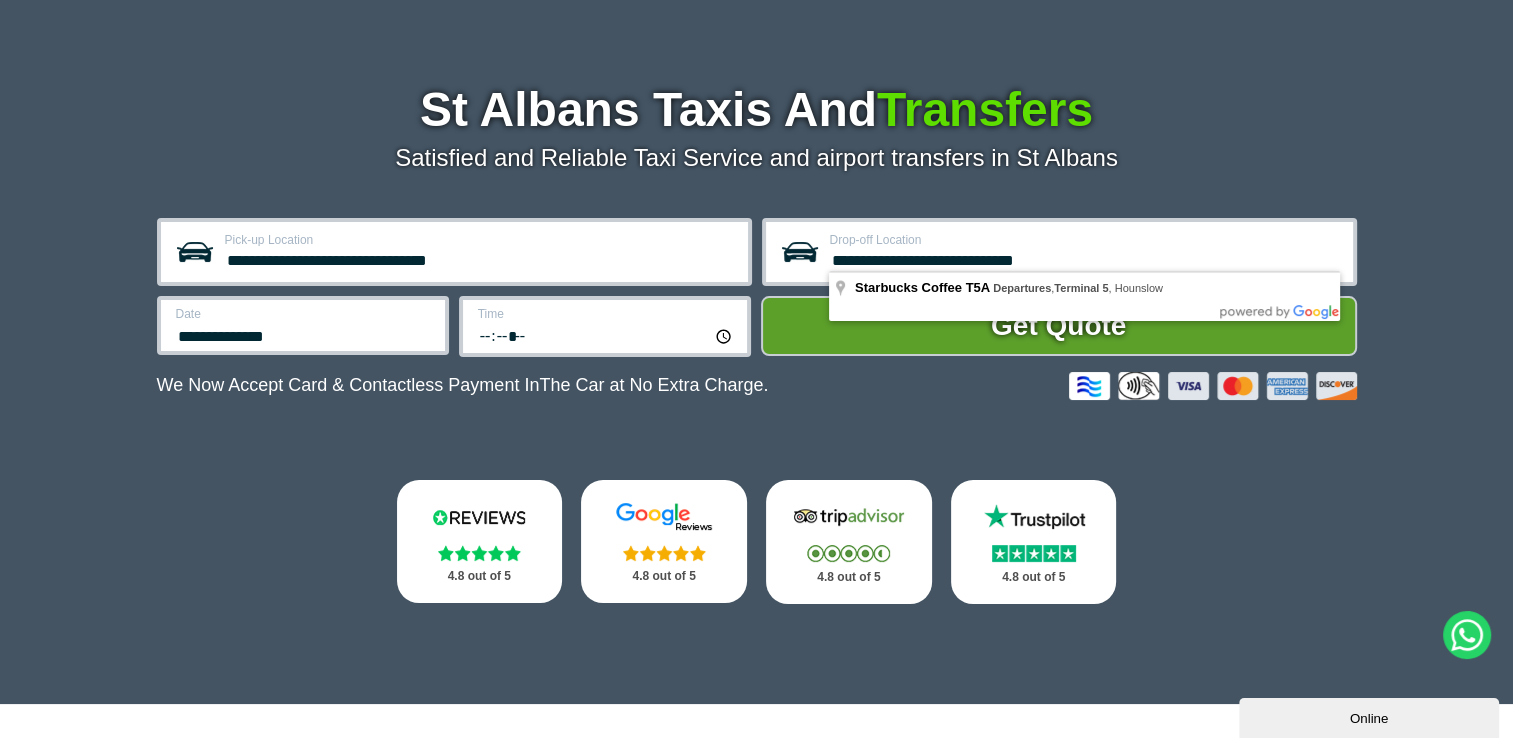 click on "**********" at bounding box center (1085, 258) 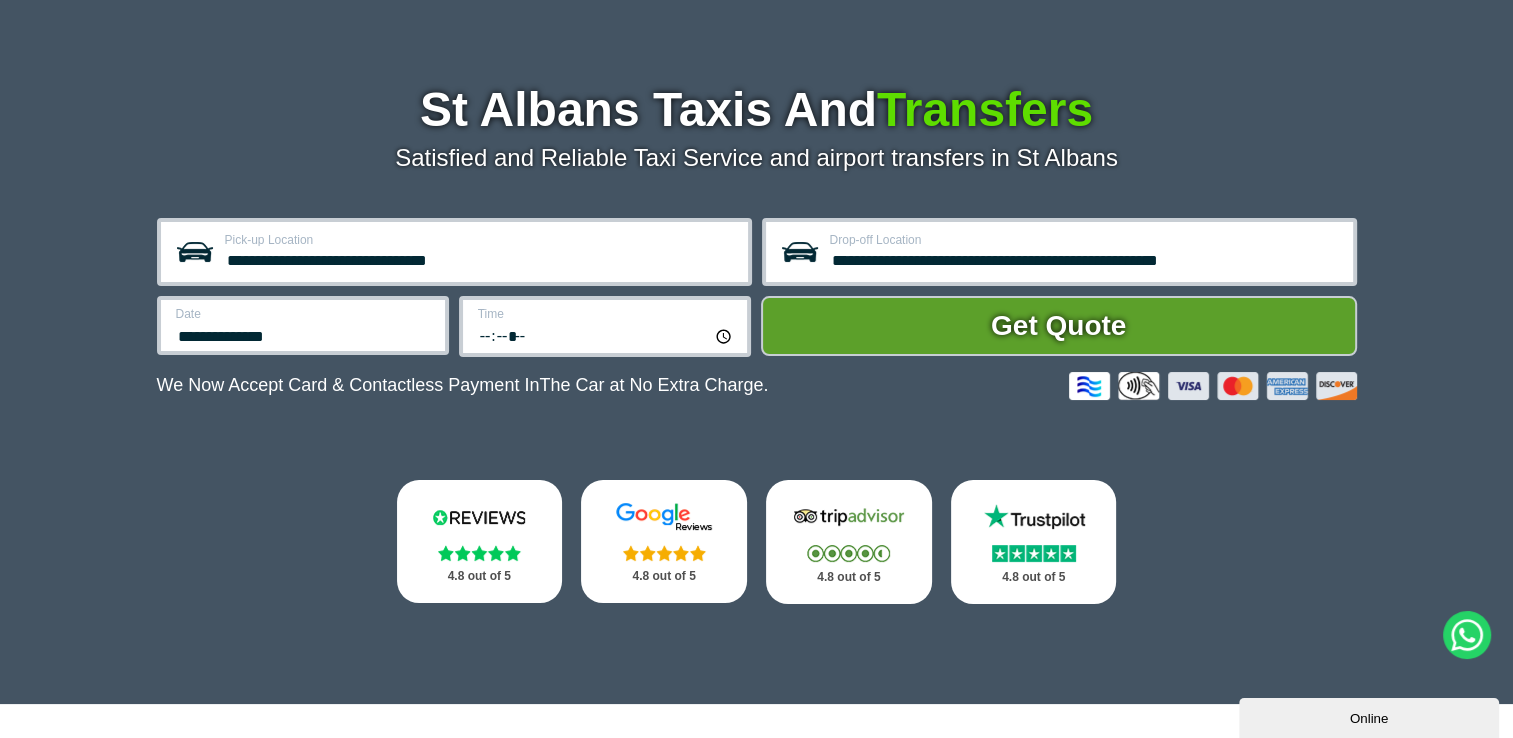 click on "**********" at bounding box center (304, 334) 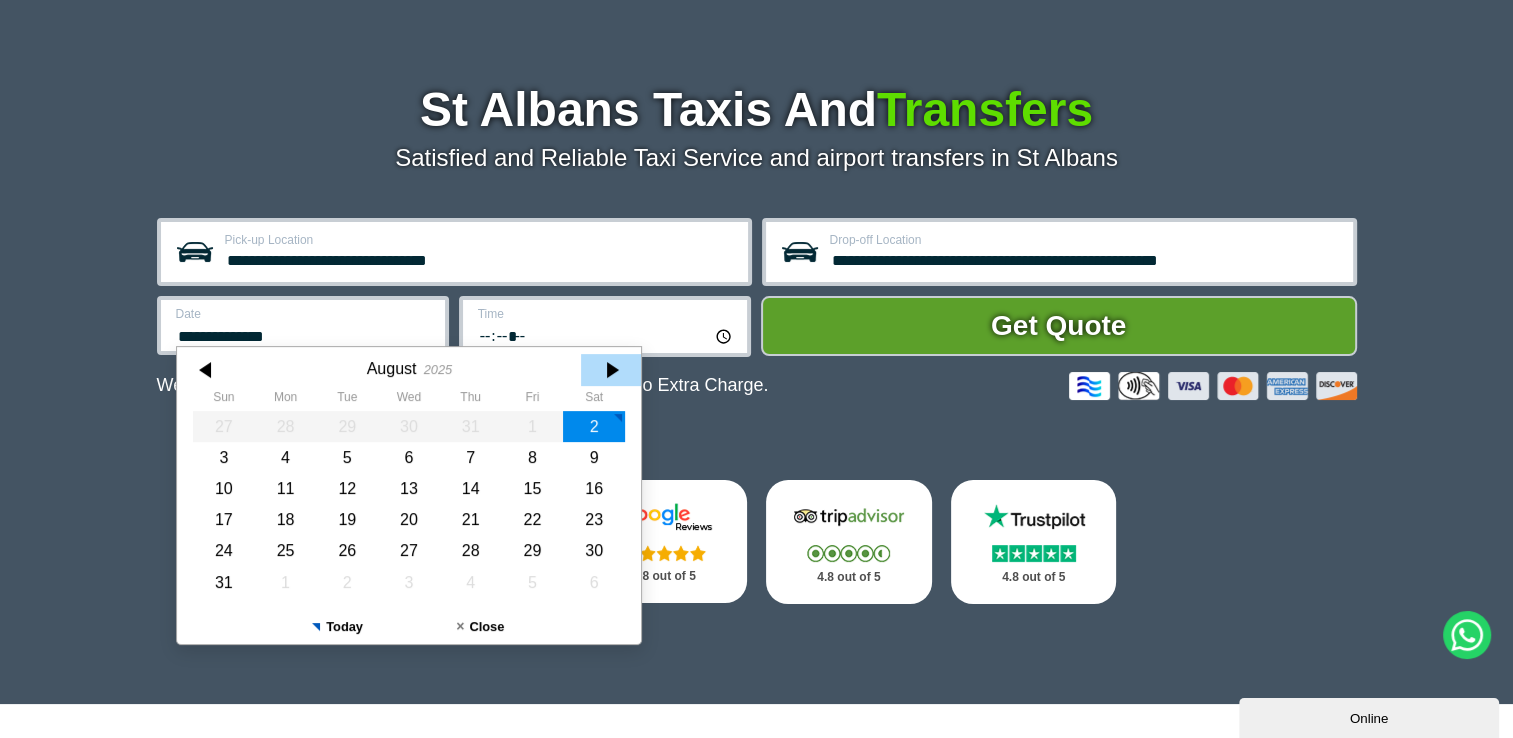 click at bounding box center (611, 370) 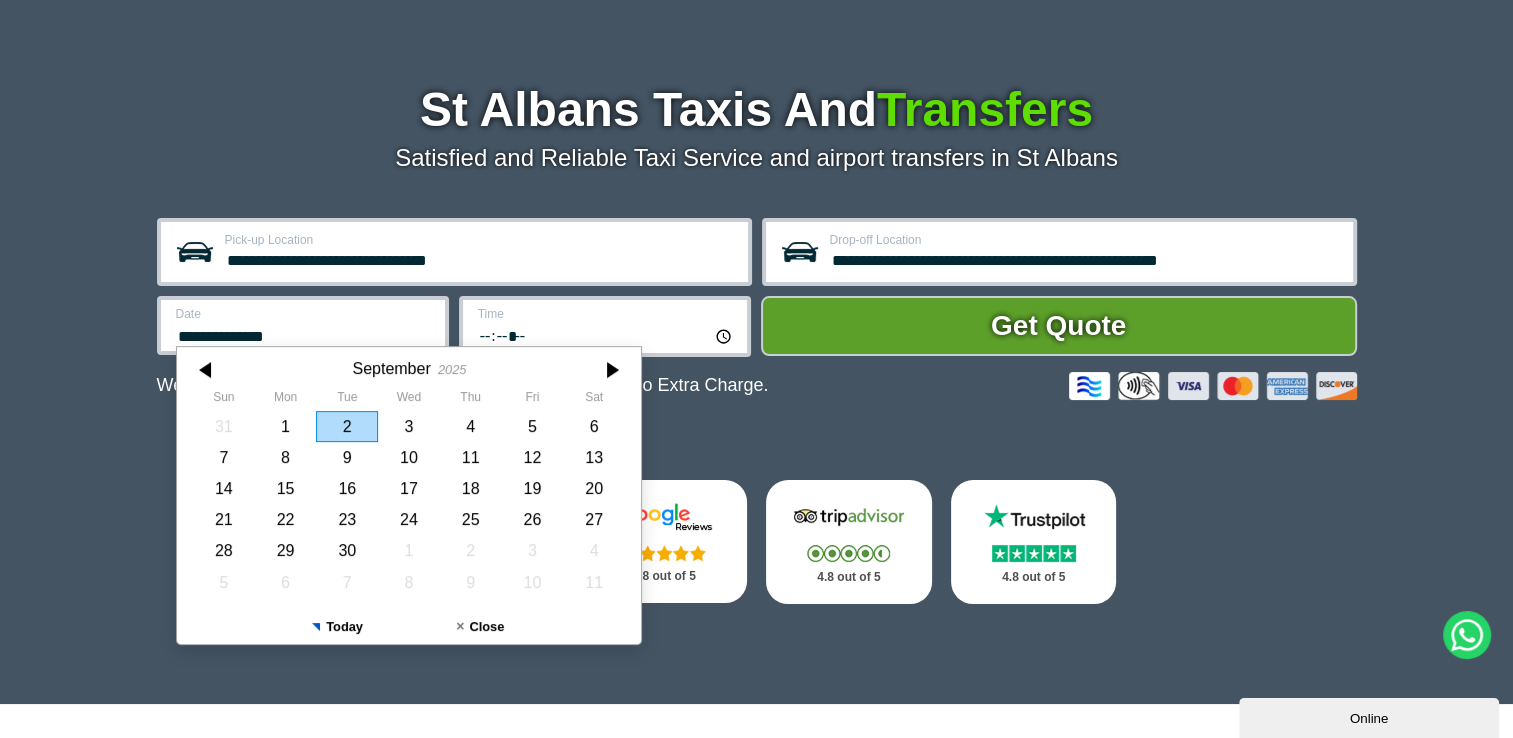 click at bounding box center (611, 370) 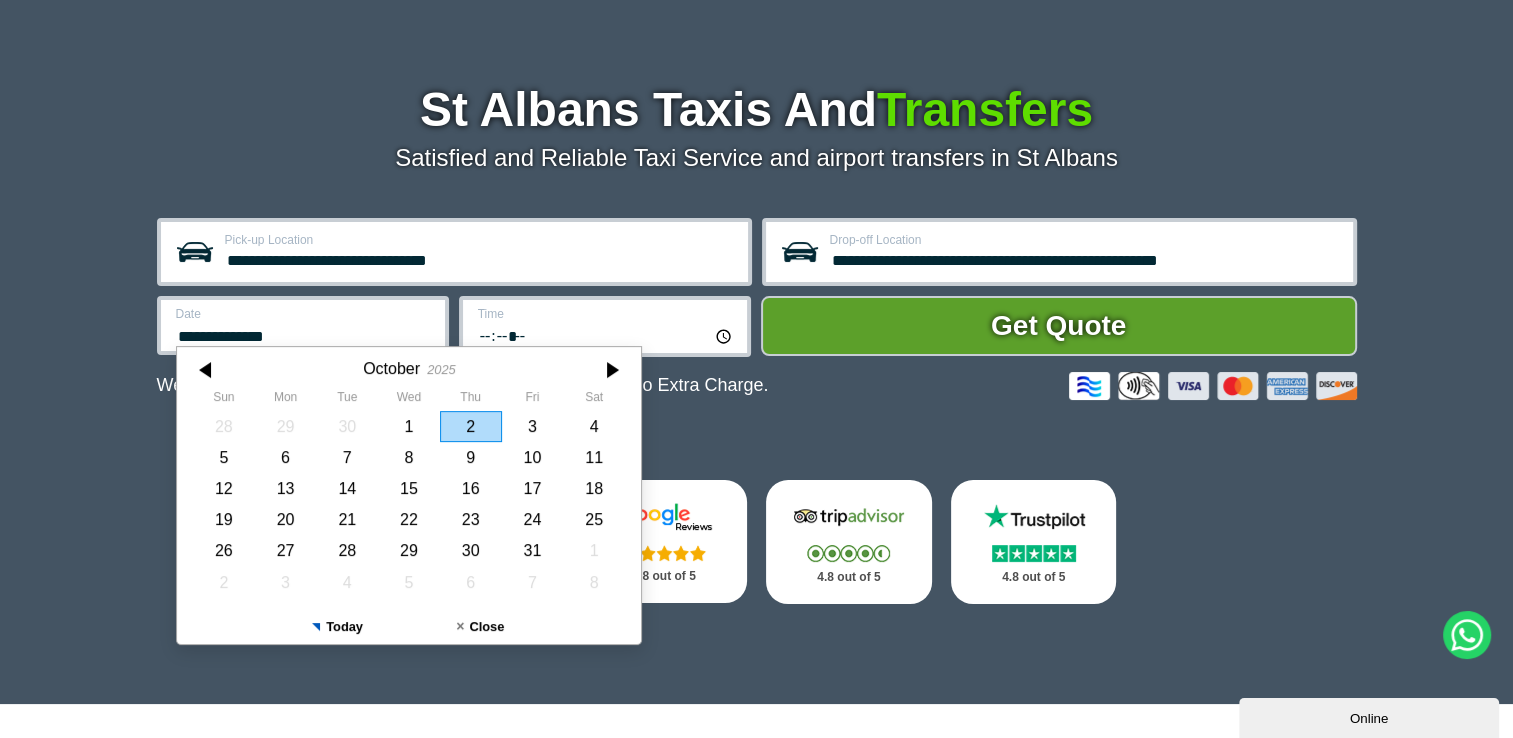 click at bounding box center (611, 370) 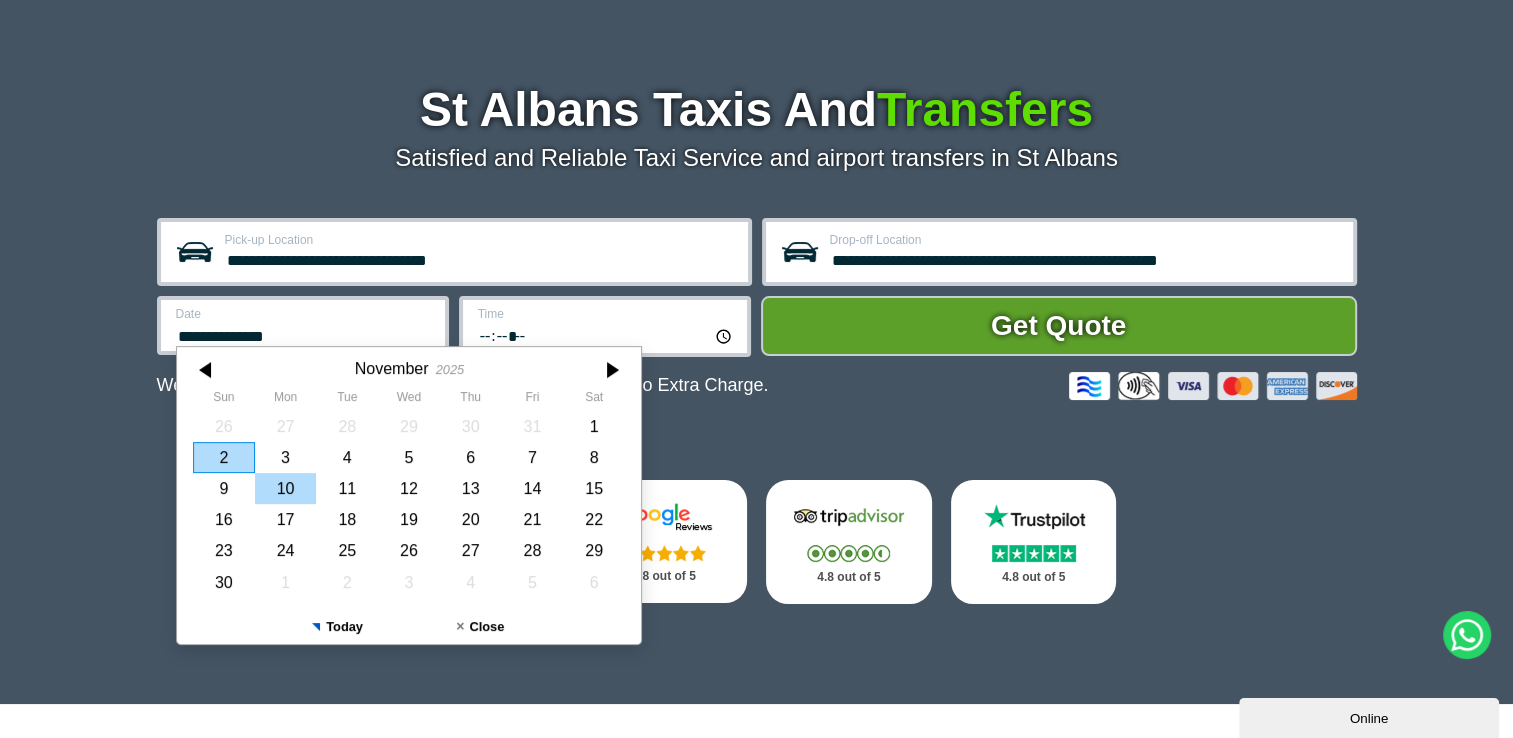 click on "10" at bounding box center [285, 488] 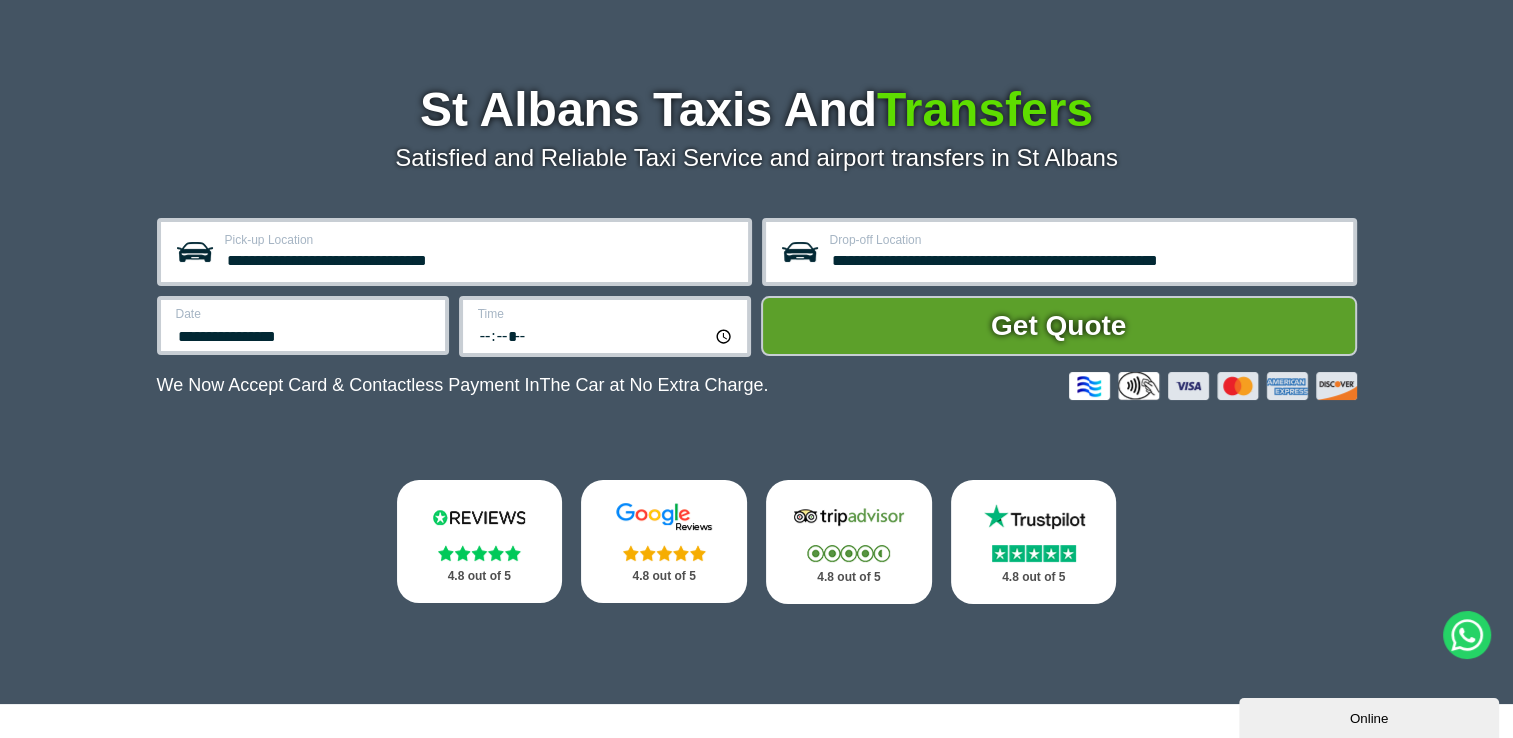 click on "*****" at bounding box center (606, 335) 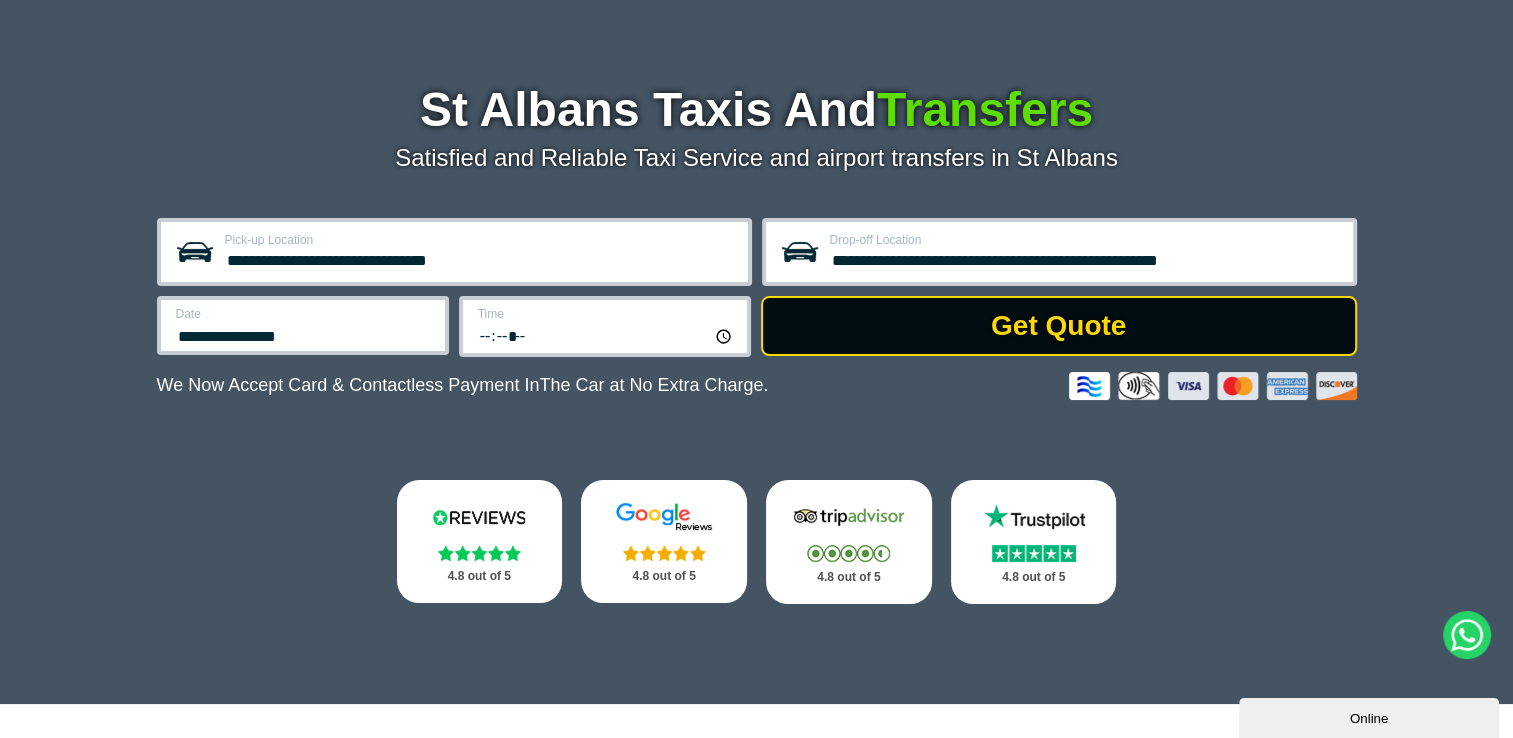 click on "Get Quote" at bounding box center [1059, 326] 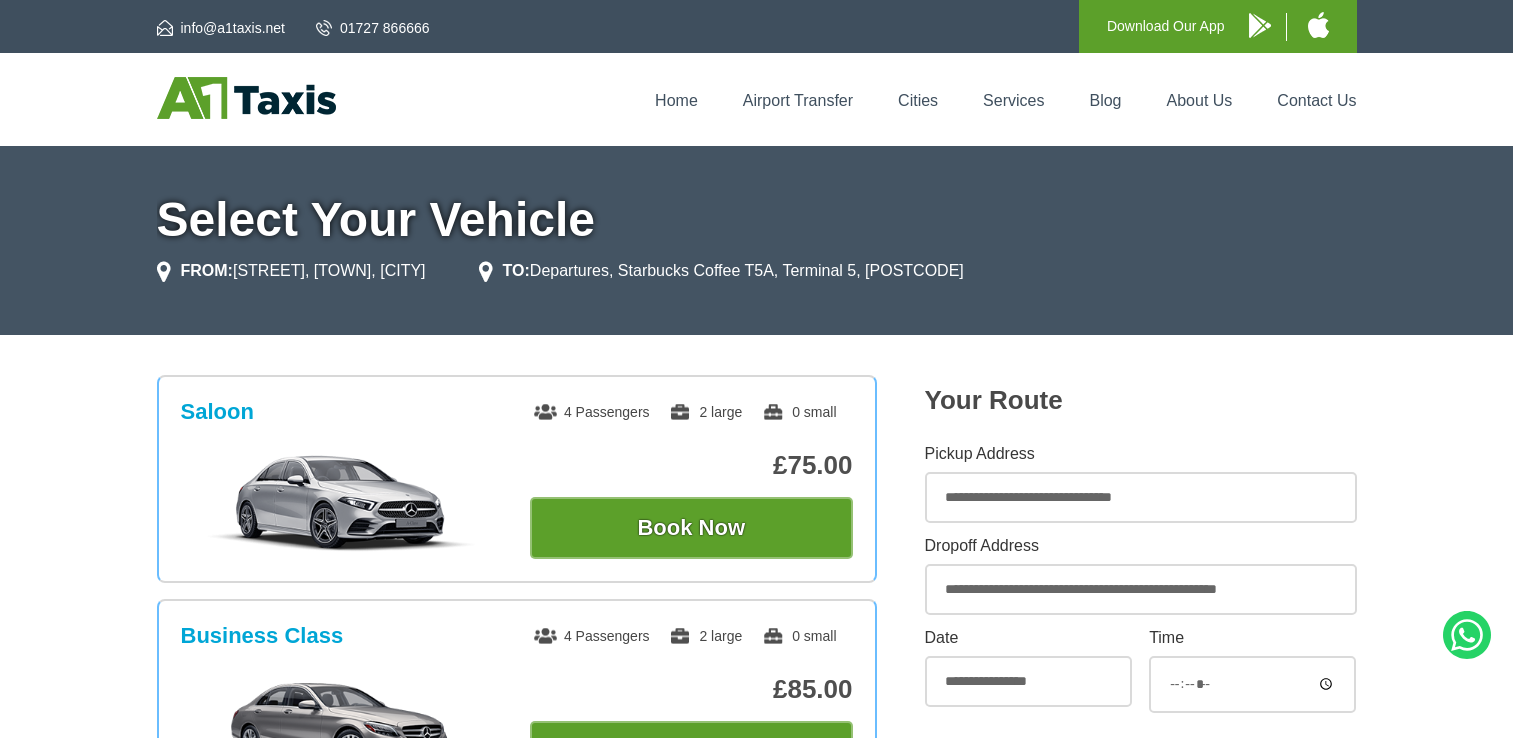 scroll, scrollTop: 0, scrollLeft: 0, axis: both 